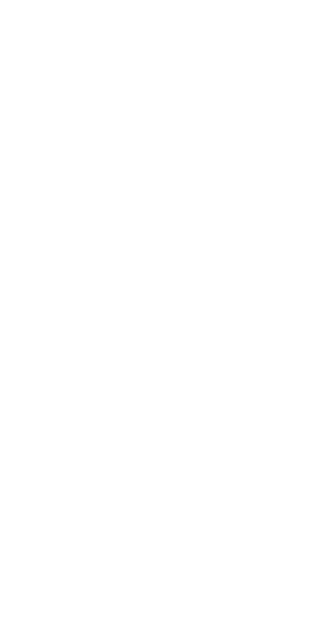 scroll, scrollTop: 0, scrollLeft: 0, axis: both 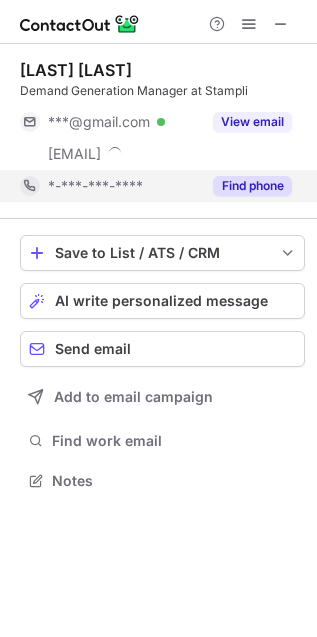 click on "Find phone" at bounding box center (246, 186) 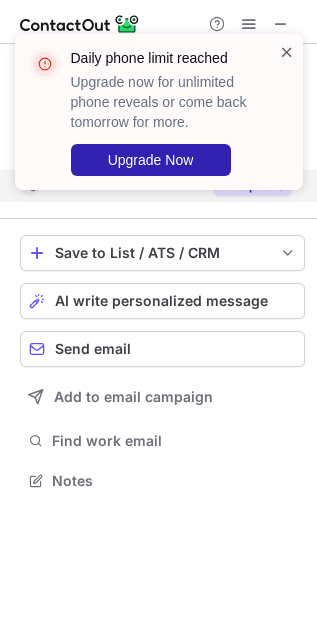 click at bounding box center [287, 52] 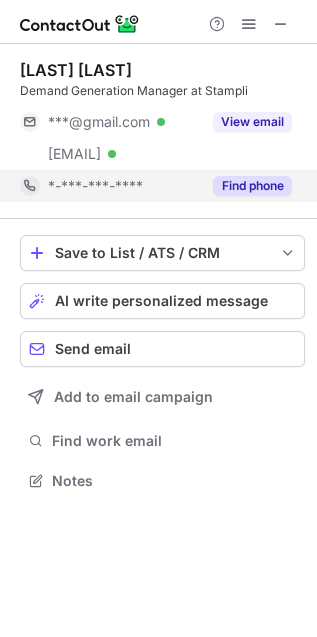 click on "Sutton Ryan Demand Generation Manager at Stampli ***@gmail.com Verified ***@stampli.com Verified View email *-***-***-**** Find phone" at bounding box center (162, 131) 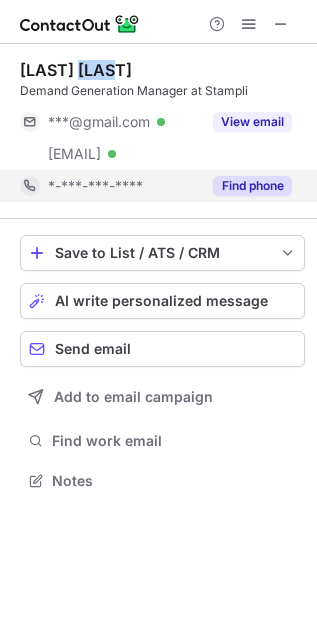 click on "Sutton Ryan Demand Generation Manager at Stampli ***@gmail.com Verified ***@stampli.com Verified View email *-***-***-**** Find phone" at bounding box center (162, 131) 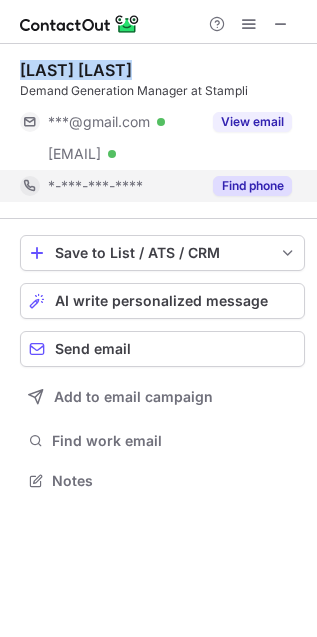 click on "Sutton Ryan Demand Generation Manager at Stampli ***@gmail.com Verified ***@stampli.com Verified View email *-***-***-**** Find phone" at bounding box center [162, 131] 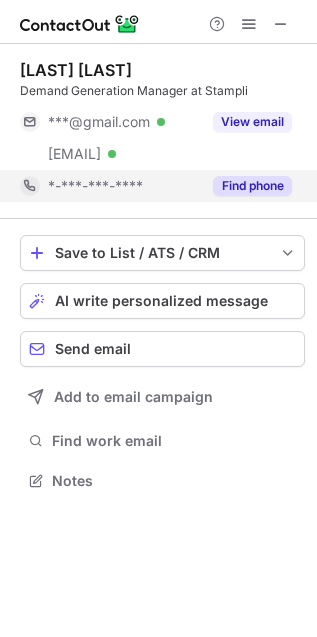click on "Demand Generation Manager at Stampli" at bounding box center (162, 91) 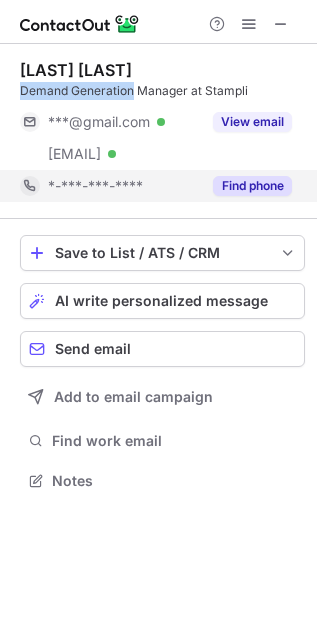 copy on "Demand Generation" 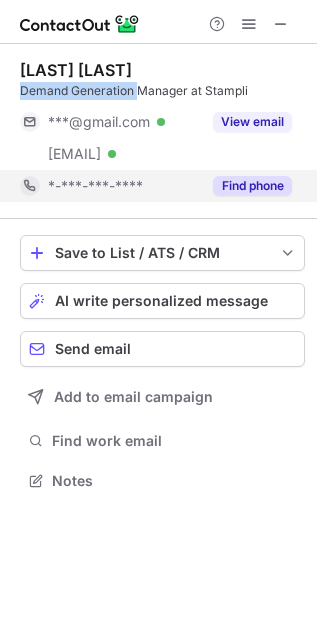 copy on "Demand Generation" 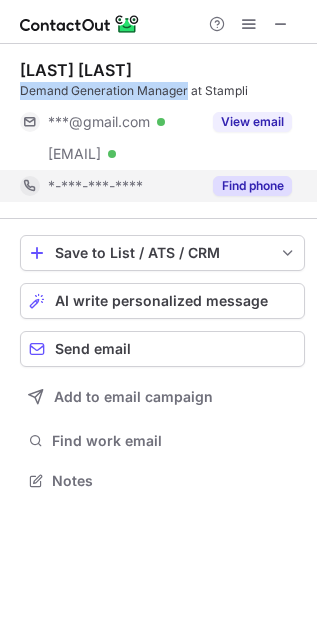 copy on "Demand Generation Manager" 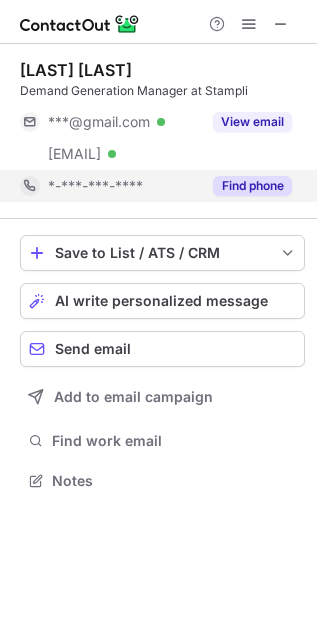 click on "Demand Generation Manager at Stampli" at bounding box center (162, 91) 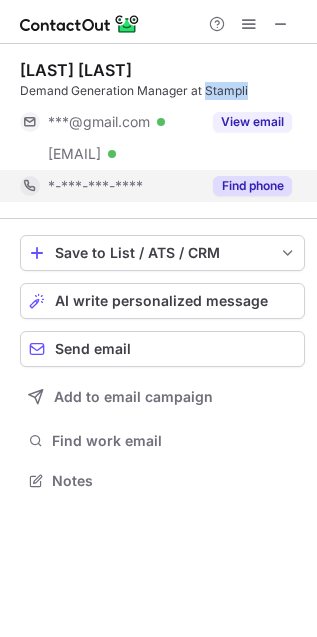 click on "Demand Generation Manager at Stampli" at bounding box center [162, 91] 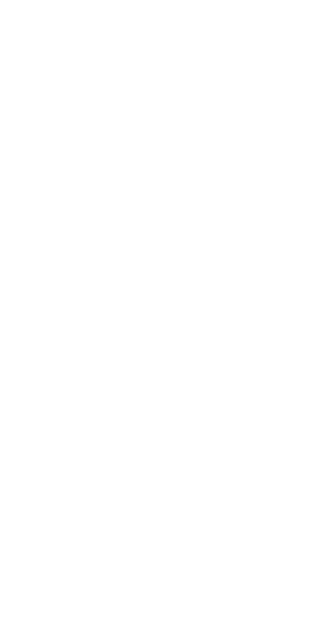 scroll, scrollTop: 0, scrollLeft: 0, axis: both 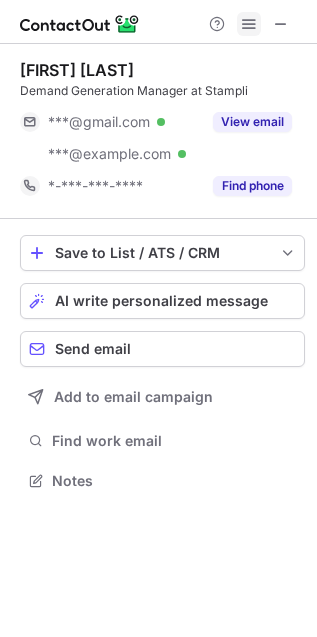 click at bounding box center [249, 24] 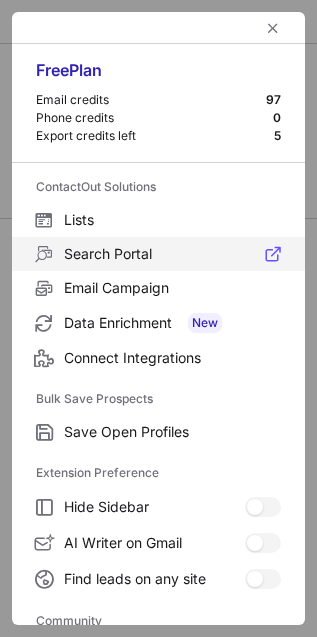 click on "Search Portal" at bounding box center [158, 254] 